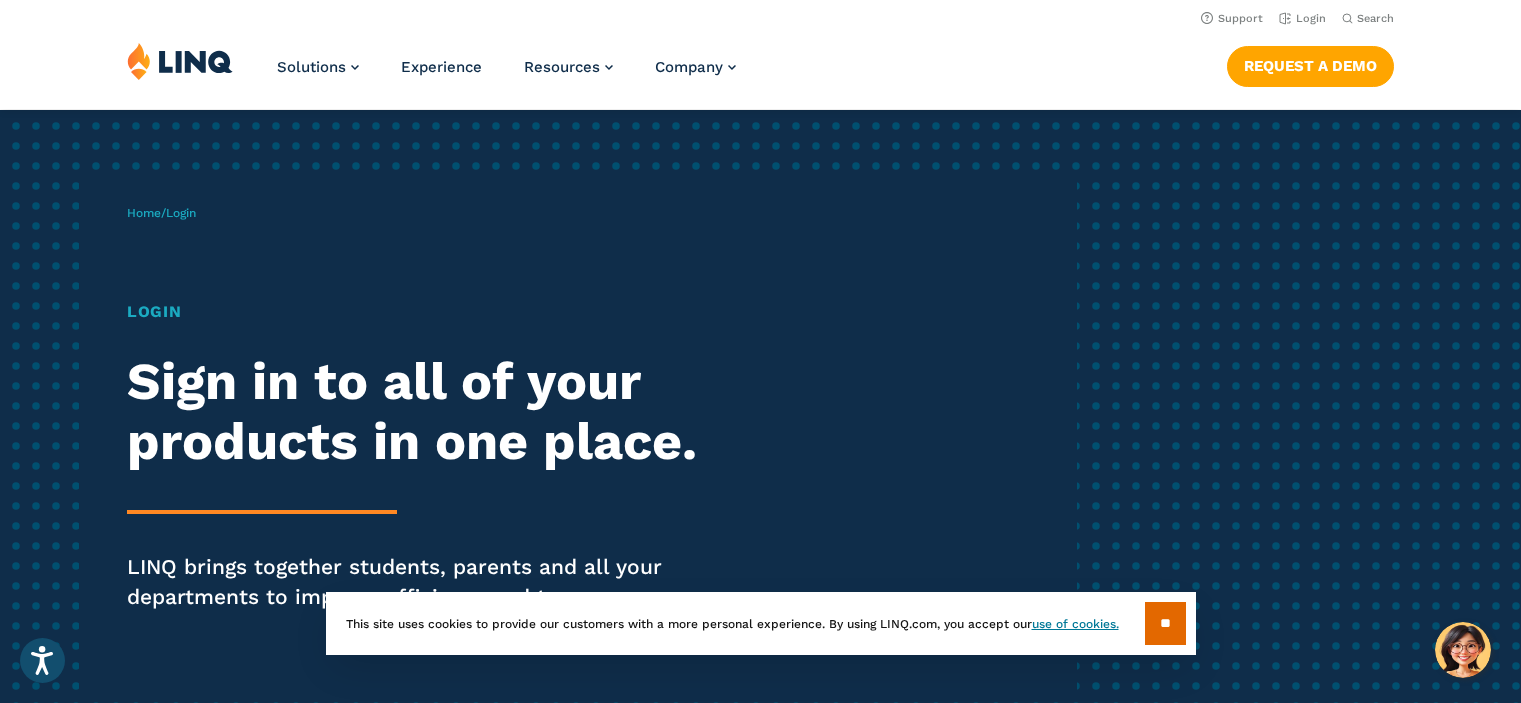 scroll, scrollTop: 1300, scrollLeft: 0, axis: vertical 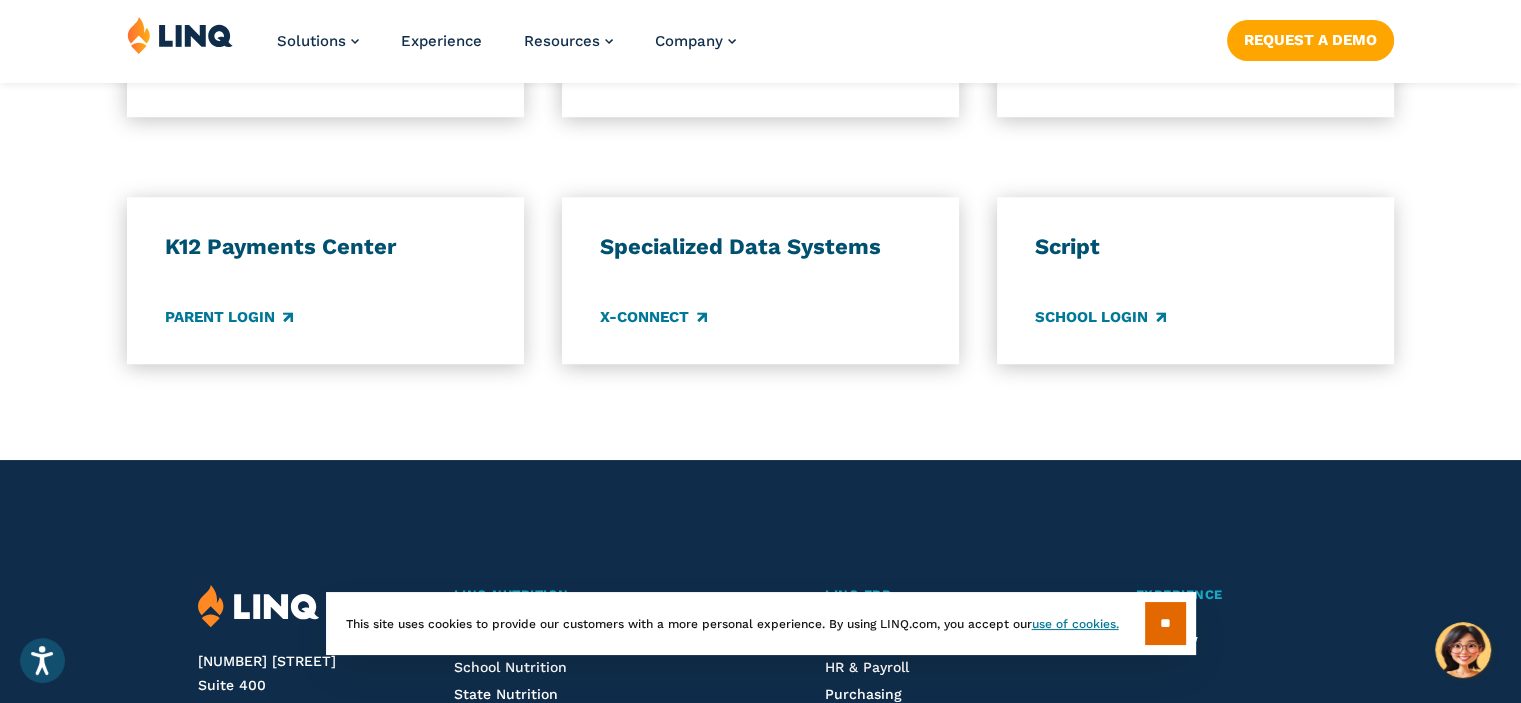 click on "K12 Payments Center
Parent Login
Specialized Data Systems
X-Connect
Script
School Login" at bounding box center [760, 280] 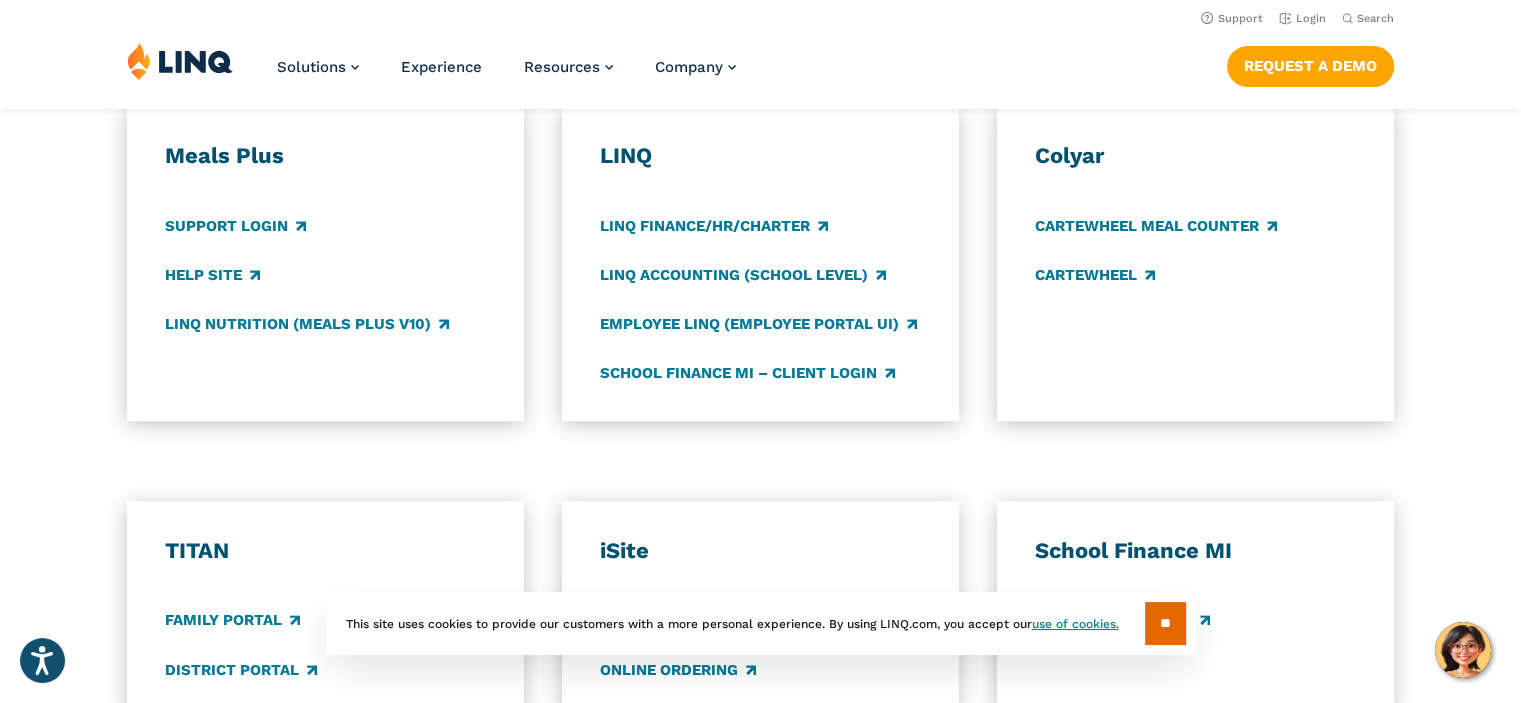 scroll, scrollTop: 1000, scrollLeft: 0, axis: vertical 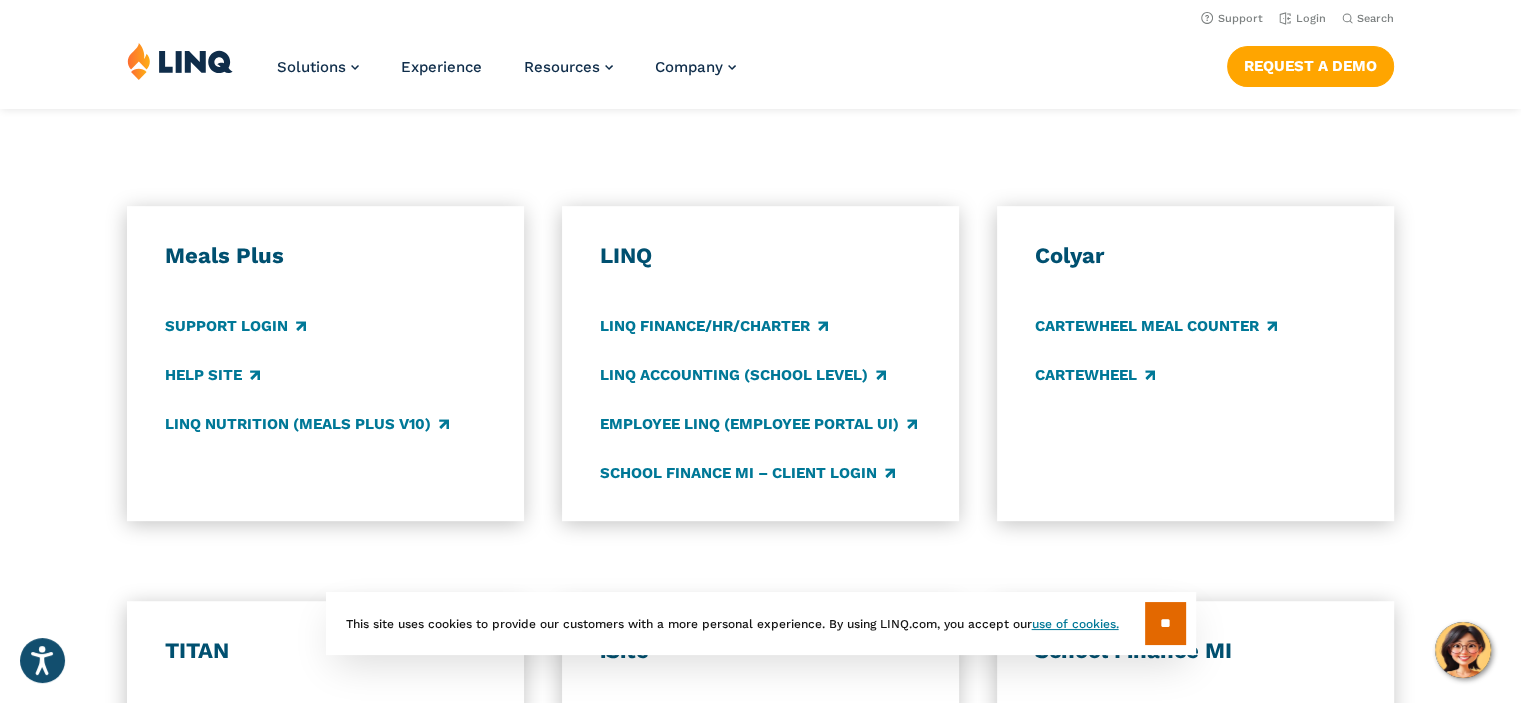 click on "Application Login
Which application would you like to sign in to?
LINQ connects the entire K‑12 community, helping your district to work far more efficiently.
Meals Plus
Support Login
Help Site
LINQ Nutrition (Meals Plus v10)
LINQ
LINQ Finance/HR/Charter
LINQ Accounting (school level)
Employee LINQ (Employee Portal UI)
School Finance MI – Client Login
Colyar
CARTEWHEEL Meal Counter
CARTEWHEEL
TITAN
Family Portal
District Portal
iSite
District Admin Login
Online Ordering
School Finance MI
Software Updates
K12 Payments Center
Parent Login
Specialized Data Systems
X-Connect
Script
School Login" at bounding box center (760, 461) 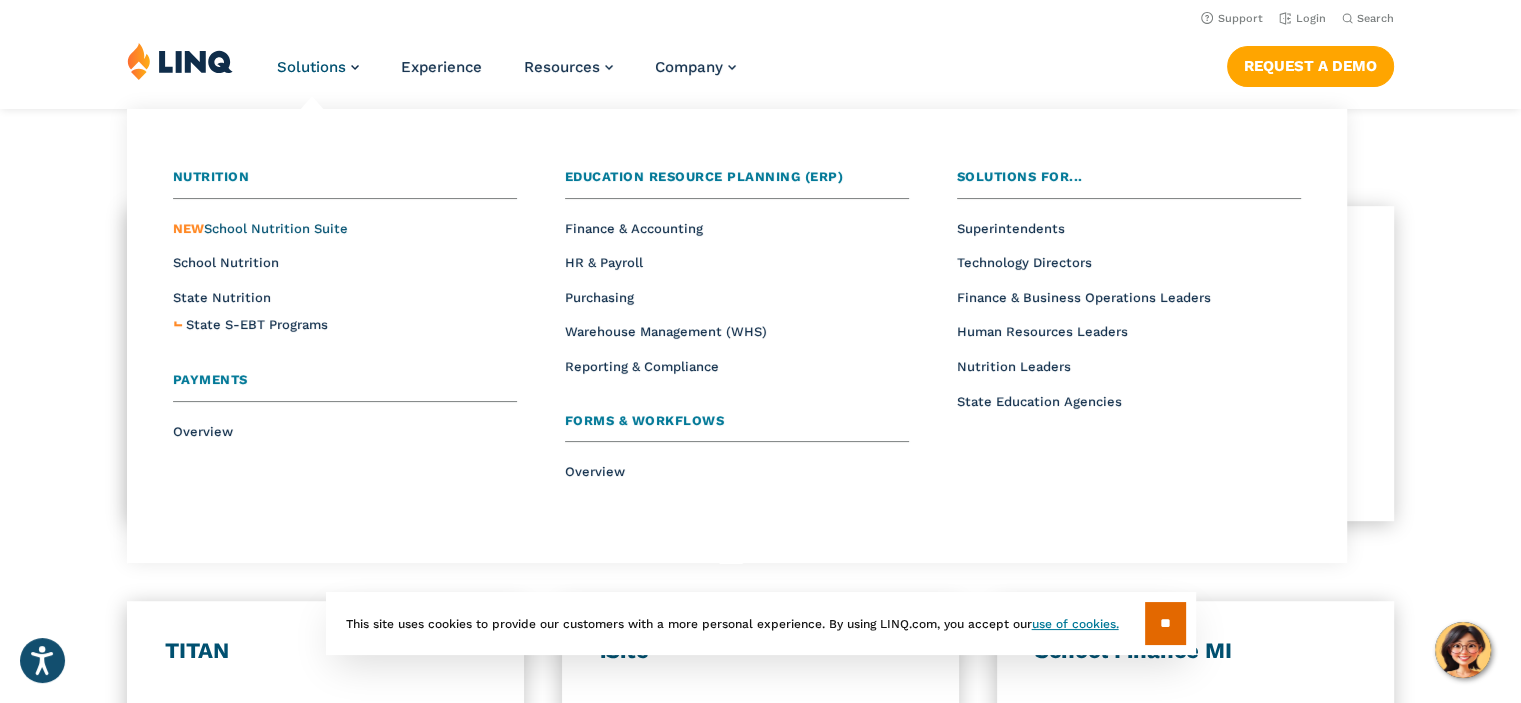 click on "NEW  School Nutrition Suite" at bounding box center [260, 228] 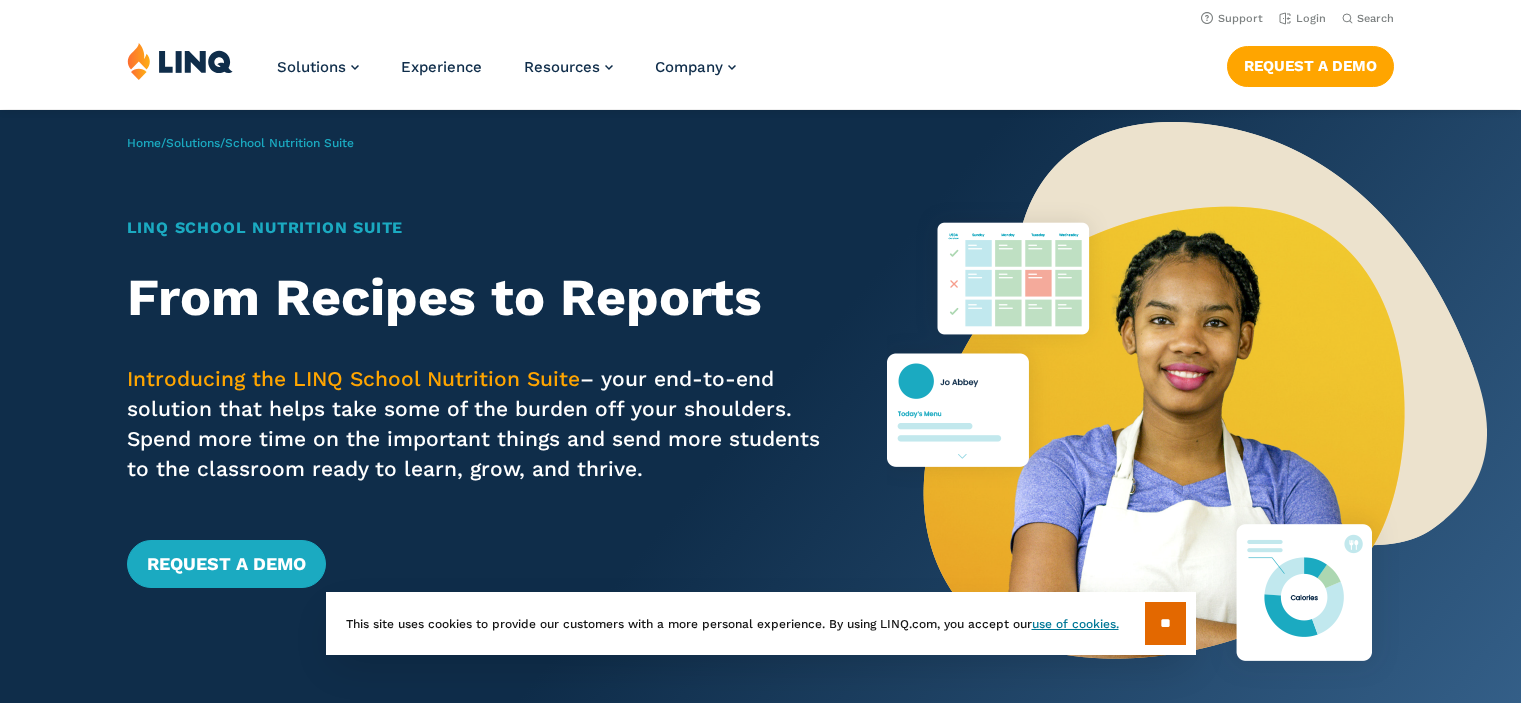 scroll, scrollTop: 0, scrollLeft: 0, axis: both 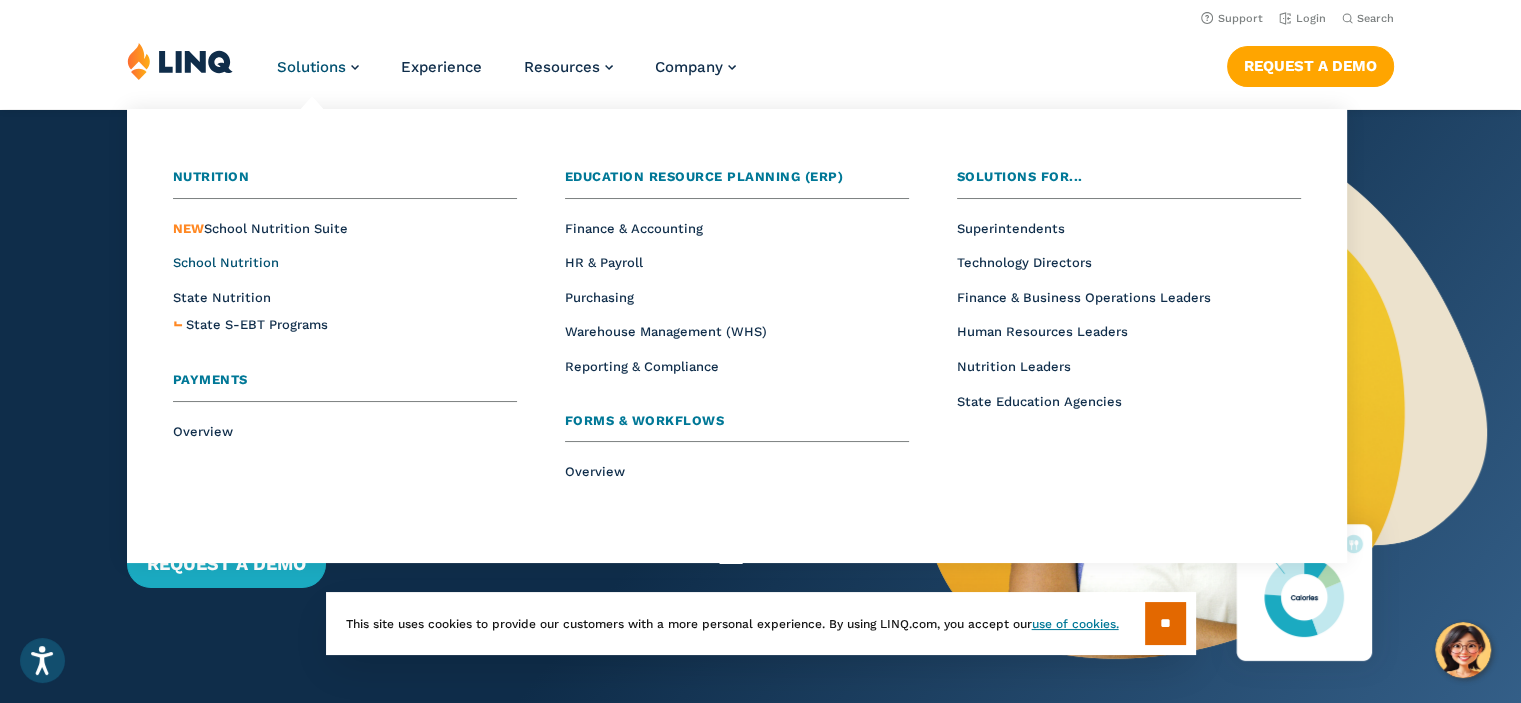 click on "School Nutrition" at bounding box center [226, 262] 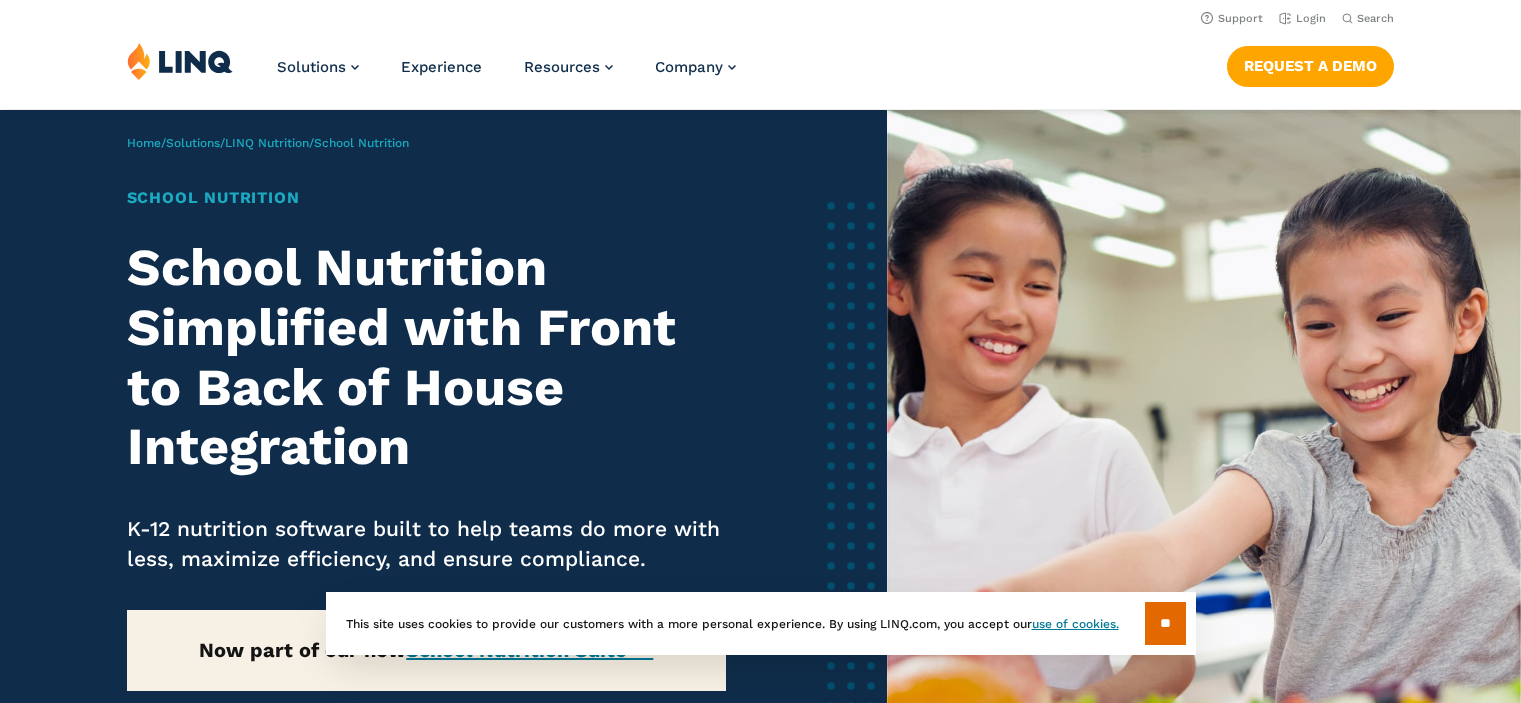 scroll, scrollTop: 0, scrollLeft: 0, axis: both 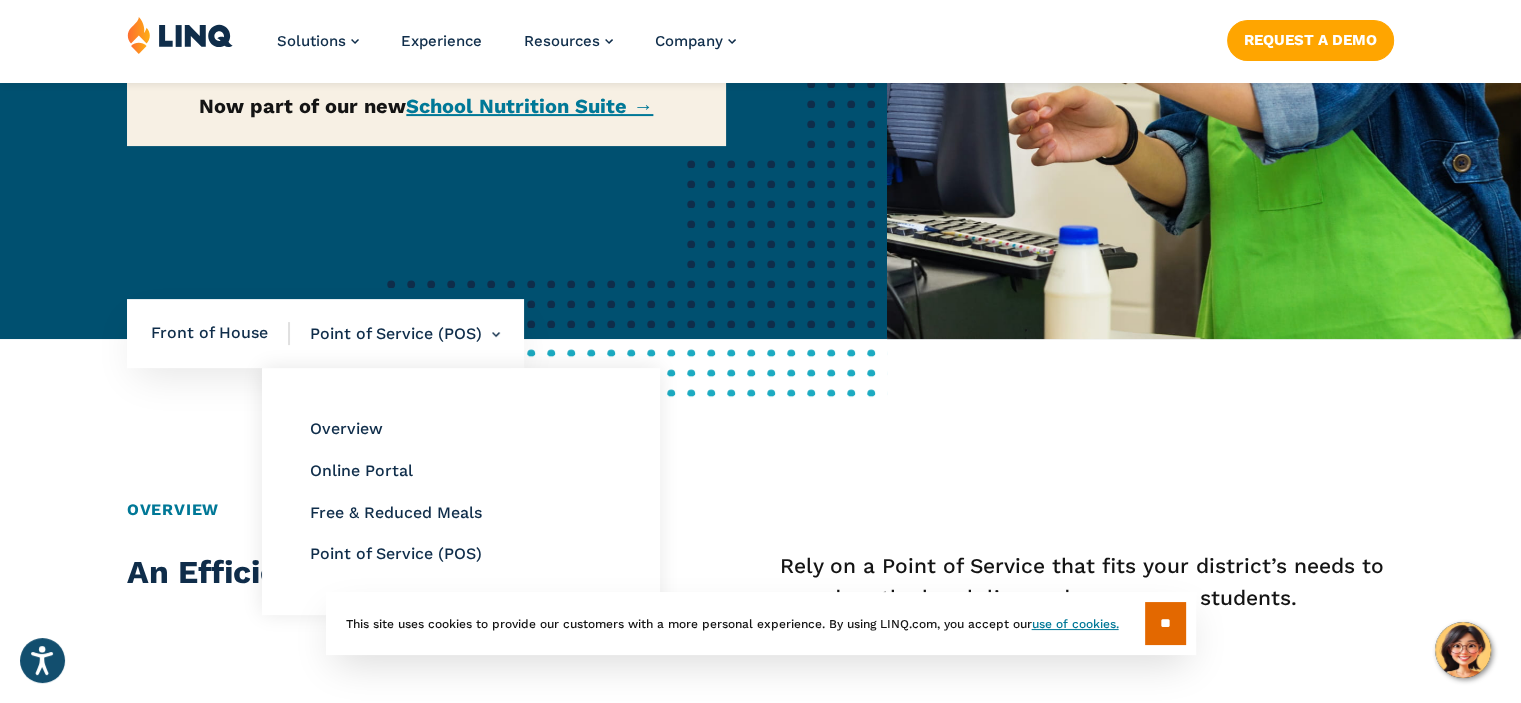 click on "Overview
Online Portal
Free & Reduced Meals
Point of Service (POS)" at bounding box center [461, 491] 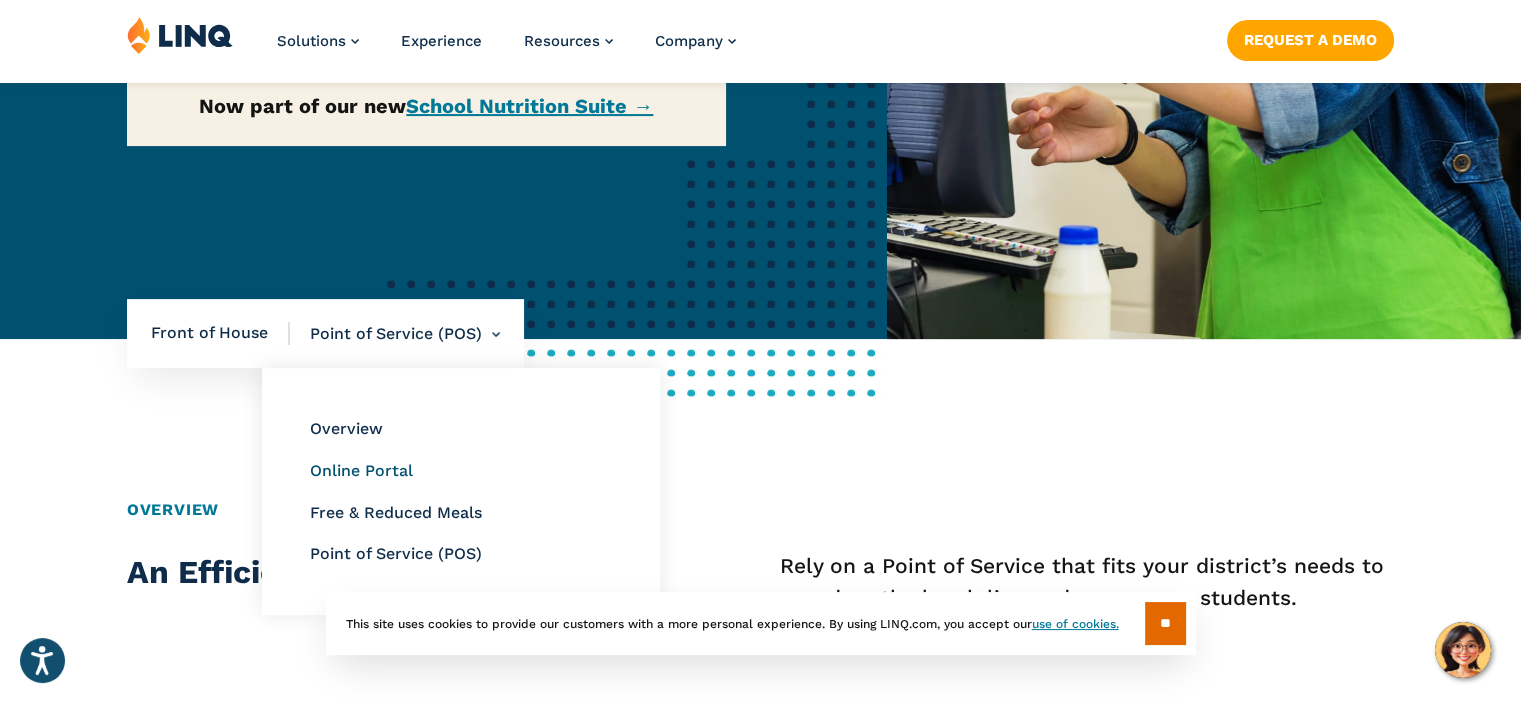 click on "Online Portal" at bounding box center [361, 470] 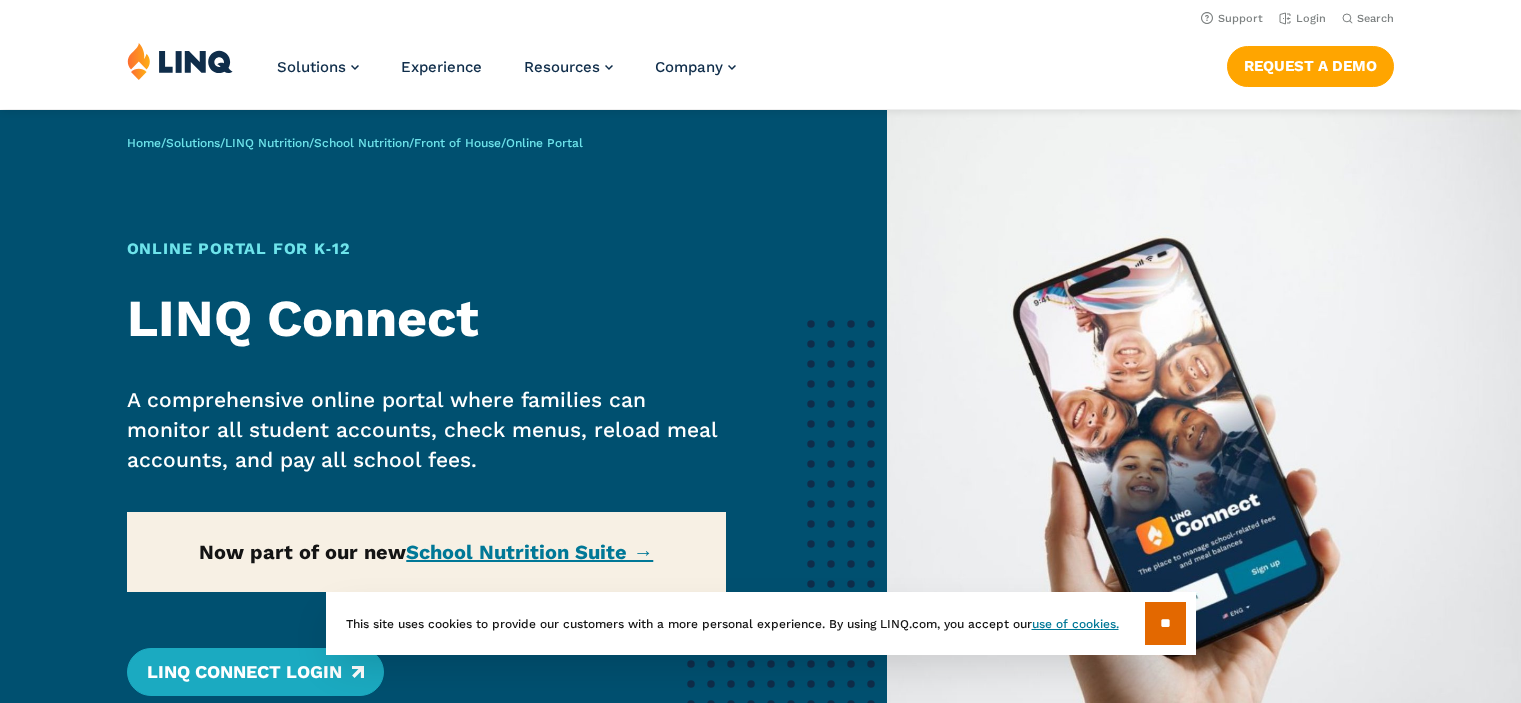 scroll, scrollTop: 0, scrollLeft: 0, axis: both 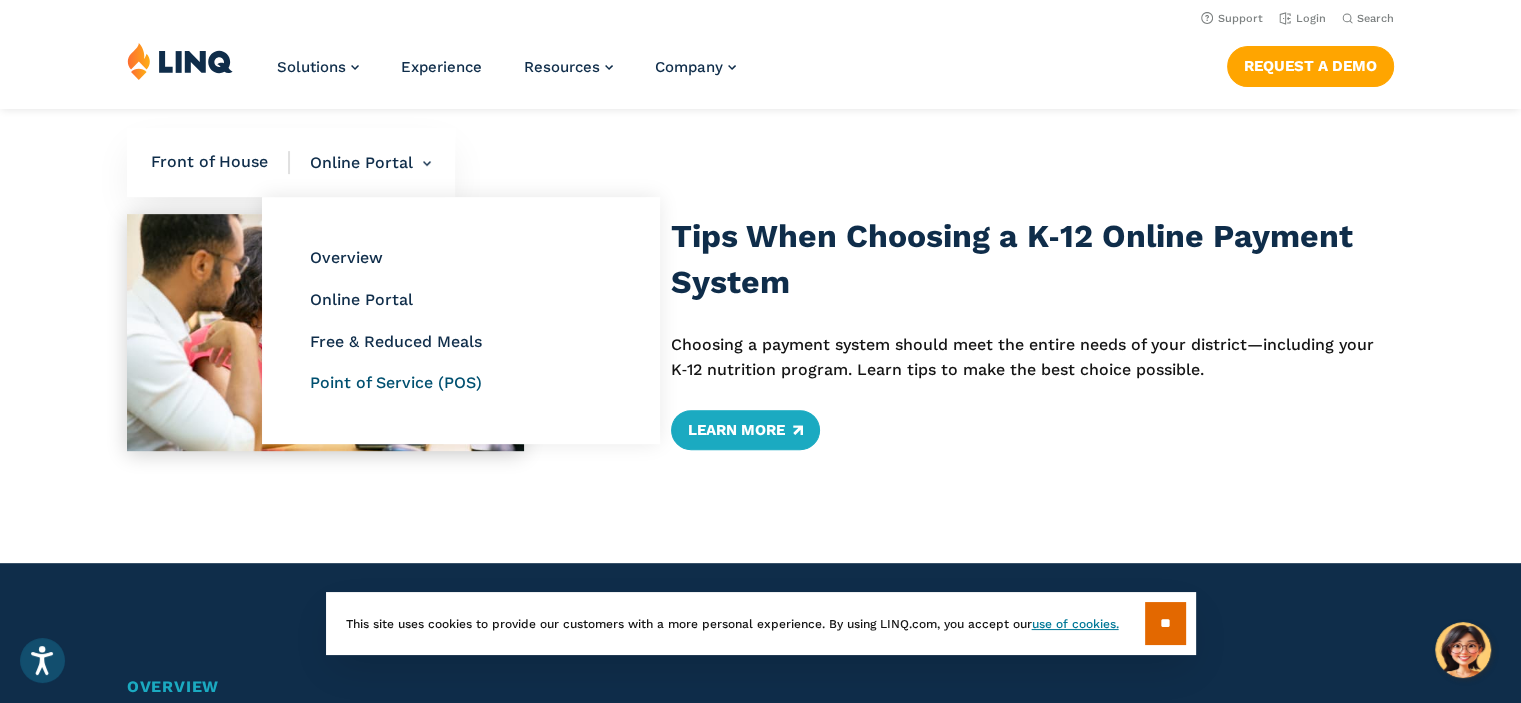 click on "Point of Service (POS)" at bounding box center (396, 382) 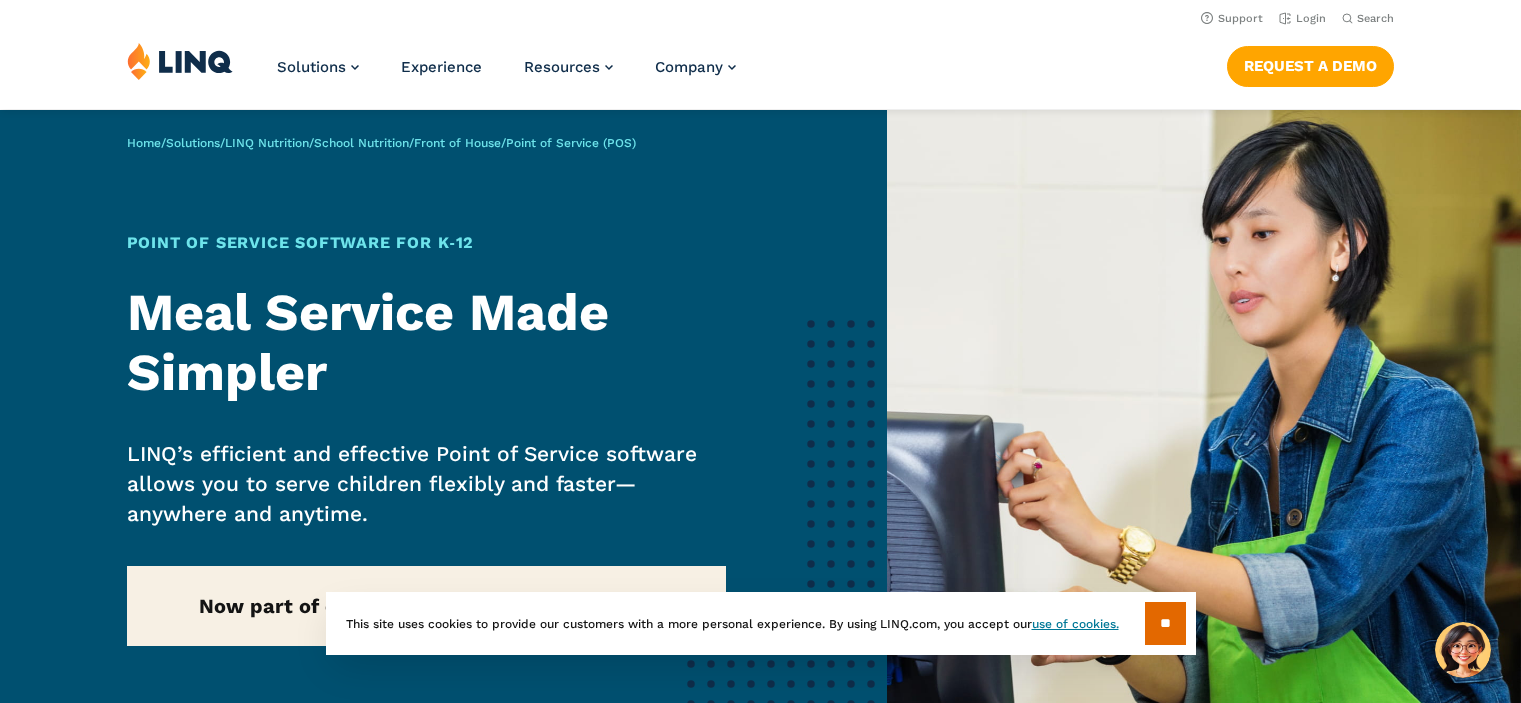 scroll, scrollTop: 0, scrollLeft: 0, axis: both 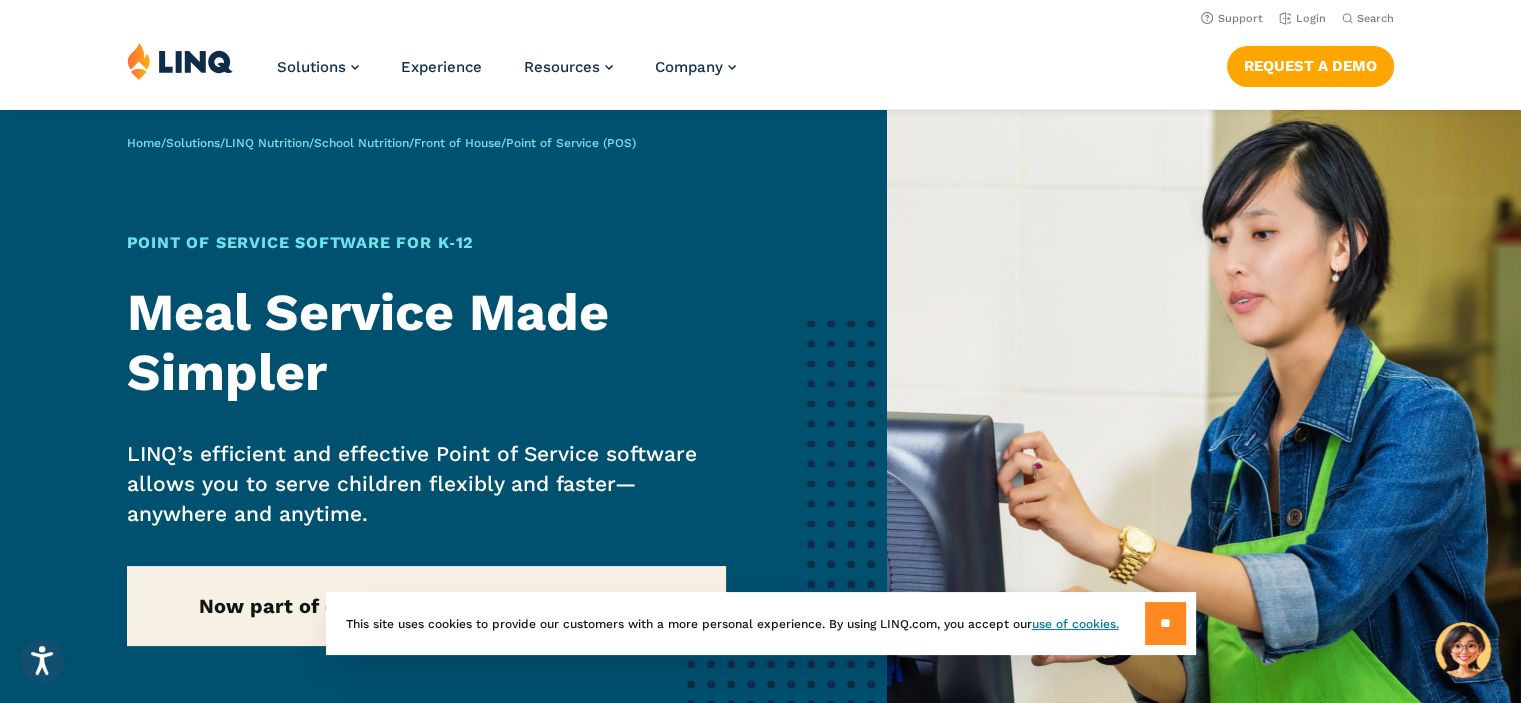 click on "**" at bounding box center (1165, 623) 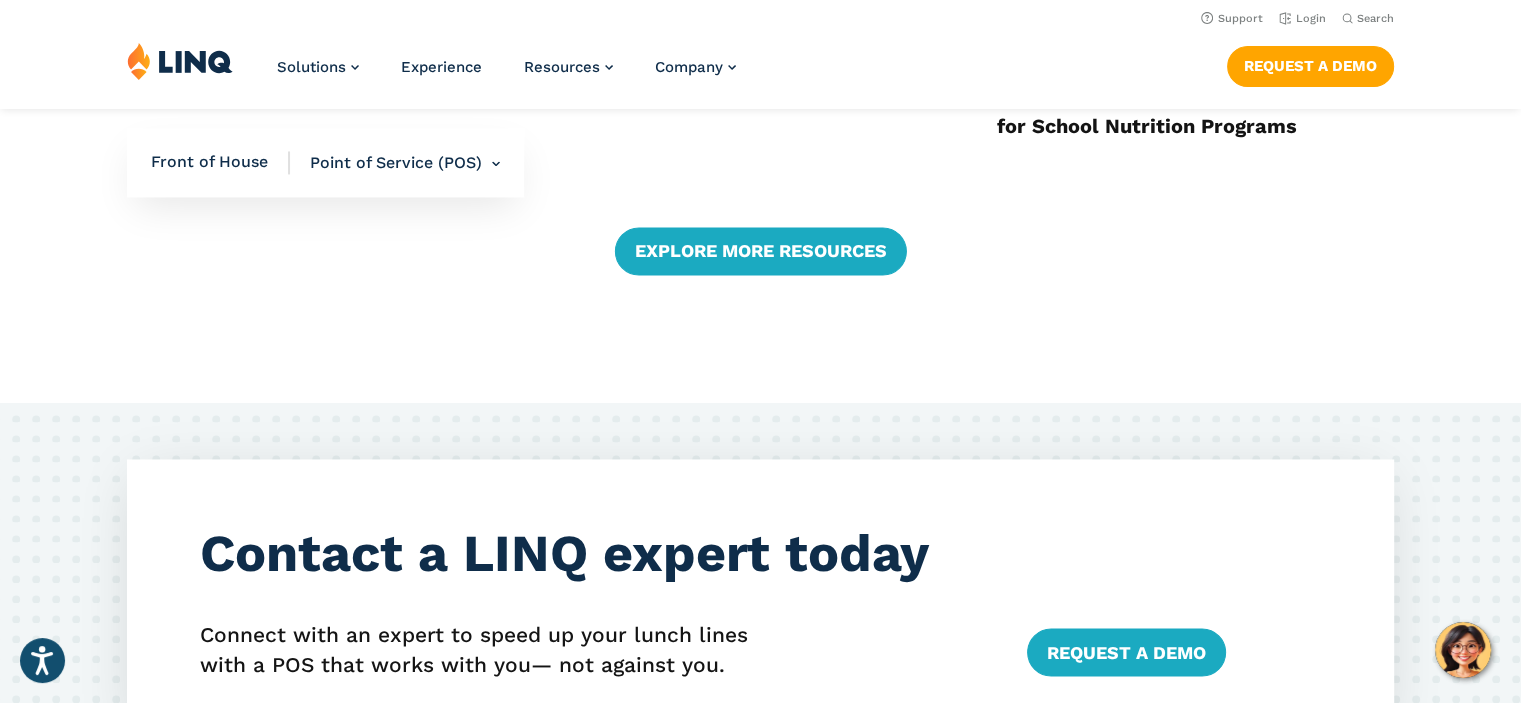 scroll, scrollTop: 3200, scrollLeft: 0, axis: vertical 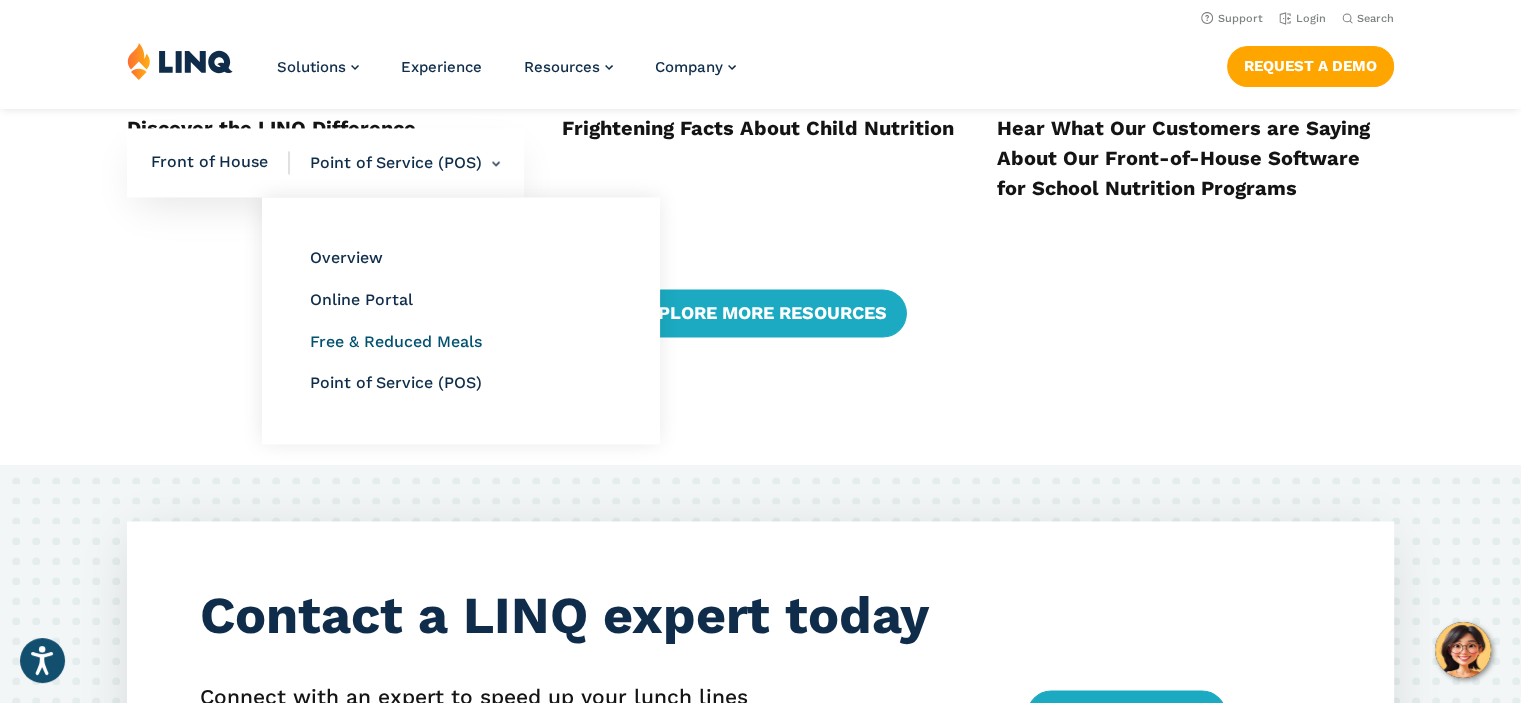 click on "Free & Reduced Meals" at bounding box center (396, 341) 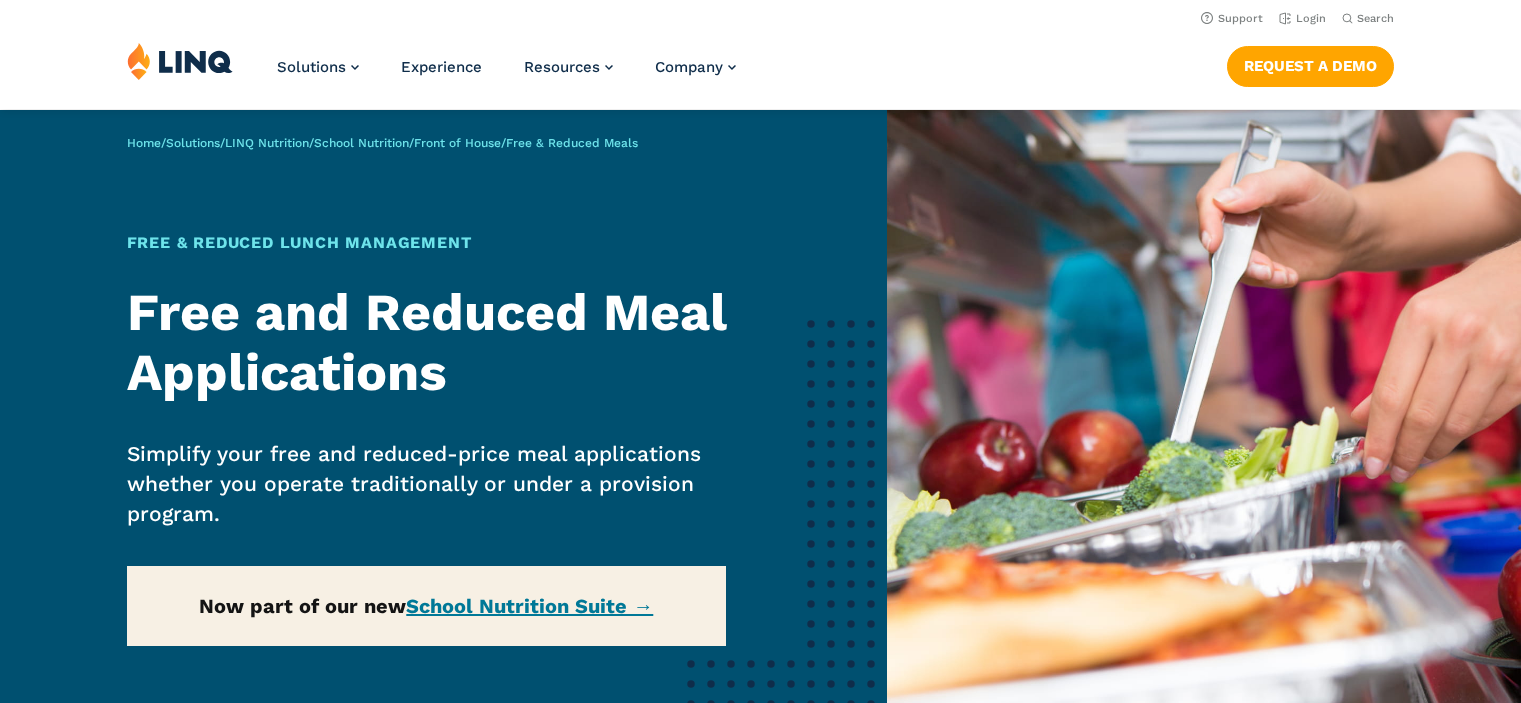 scroll, scrollTop: 0, scrollLeft: 0, axis: both 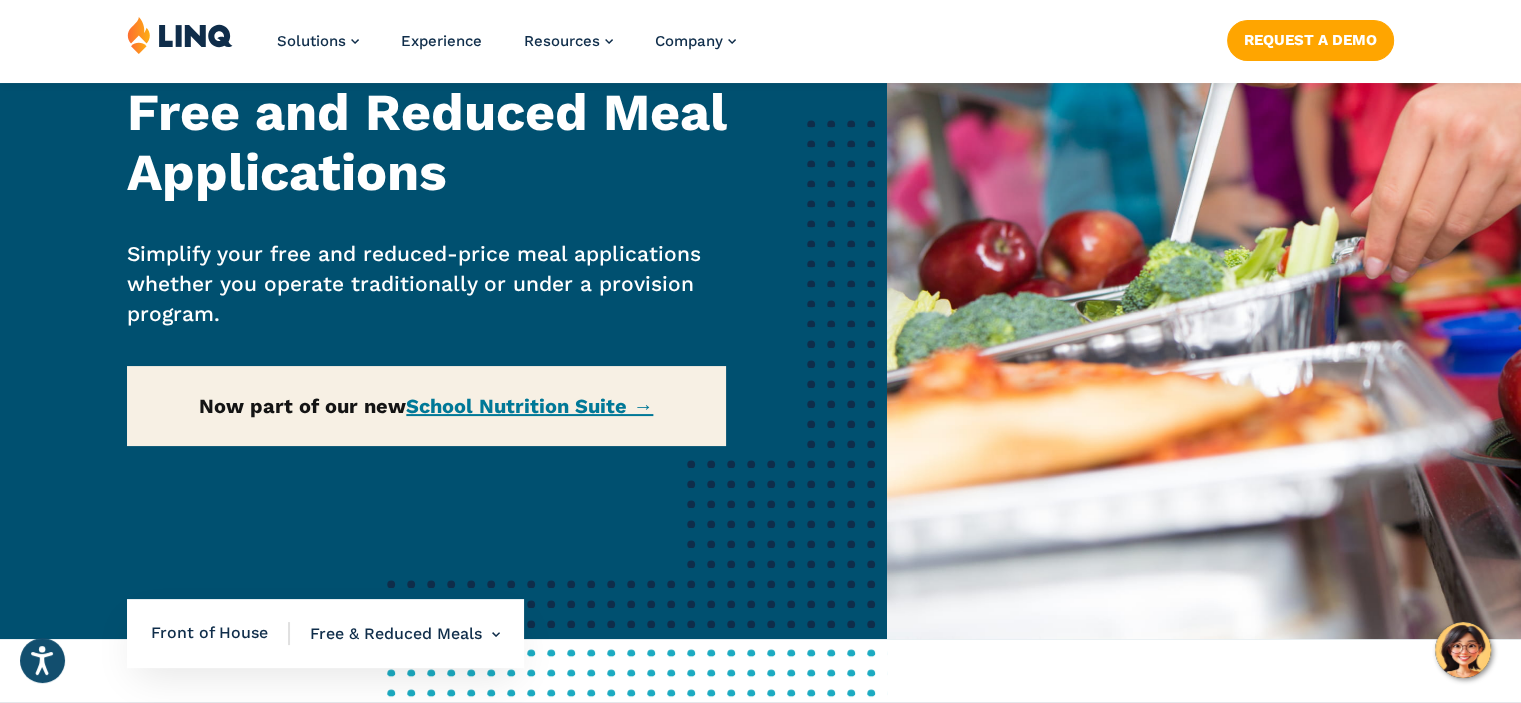 click on "Home  /  Solutions  /  LINQ Nutrition  /  School Nutrition  /  Front of House  /  Free & Reduced Meals
Free & Reduced Lunch Management
Free and Reduced Meal Applications
Simplify your free and reduced-price meal applications whether you operate traditionally or under a provision program.
Now part of our new  School Nutrition Suite →" at bounding box center (443, 274) 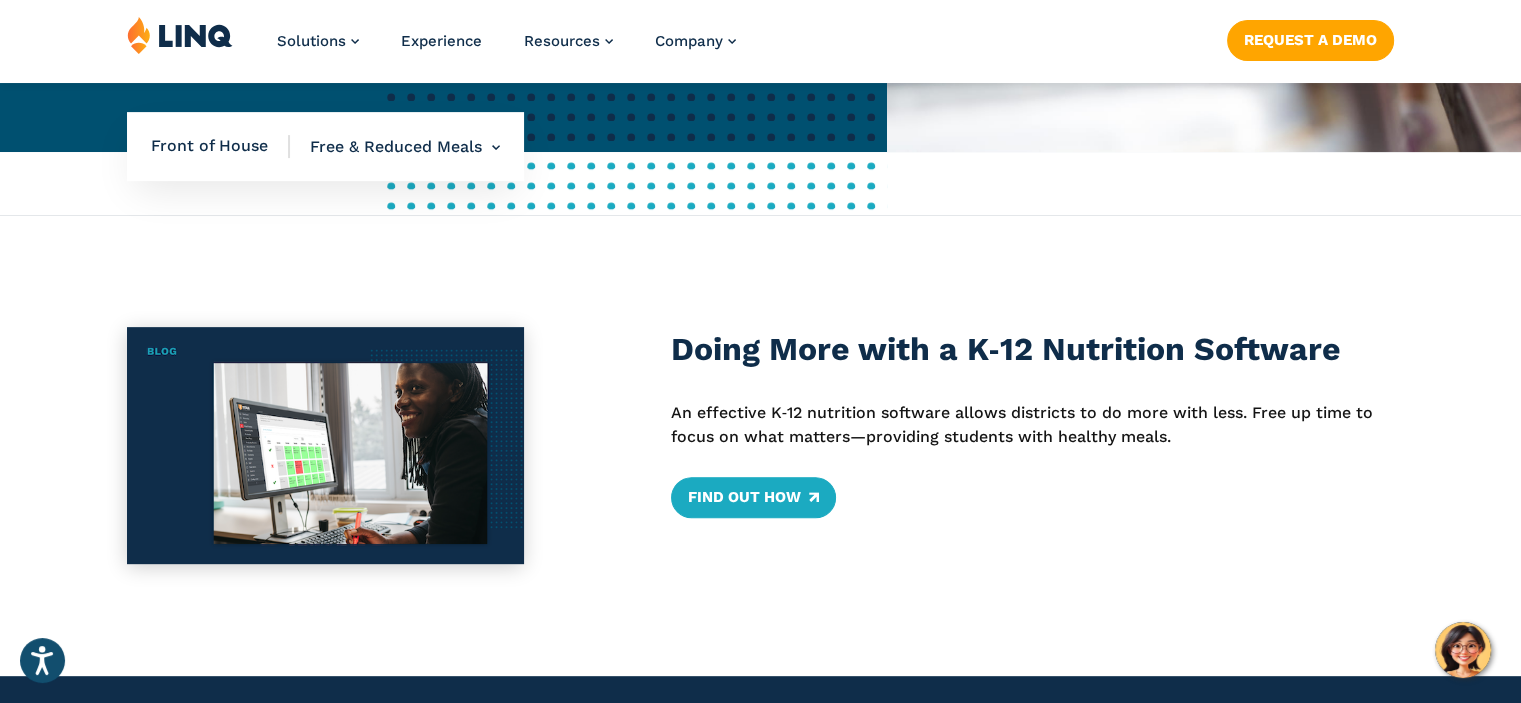 scroll, scrollTop: 600, scrollLeft: 0, axis: vertical 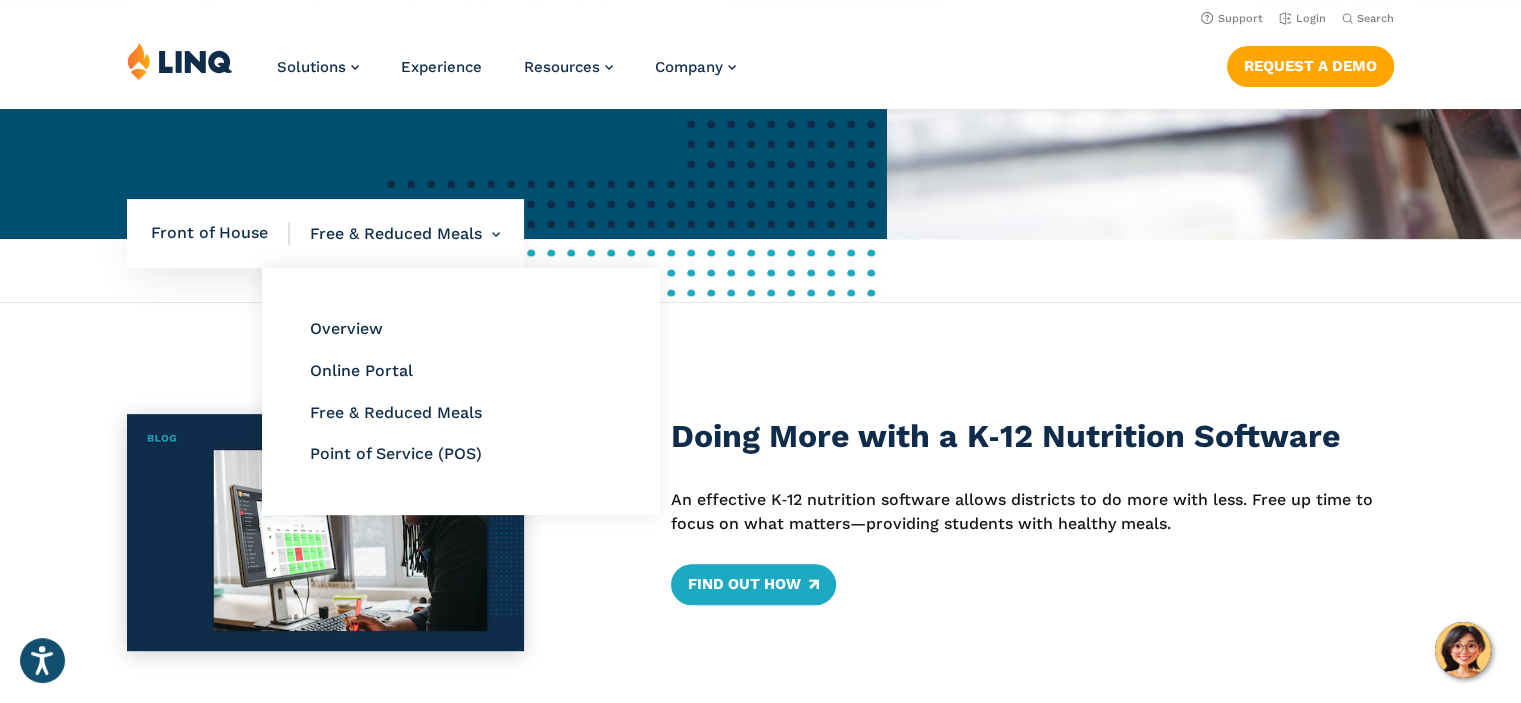click on "Free & Reduced Meals
Overview
Online Portal
Free & Reduced Meals
Point of Service (POS)" at bounding box center [395, 234] 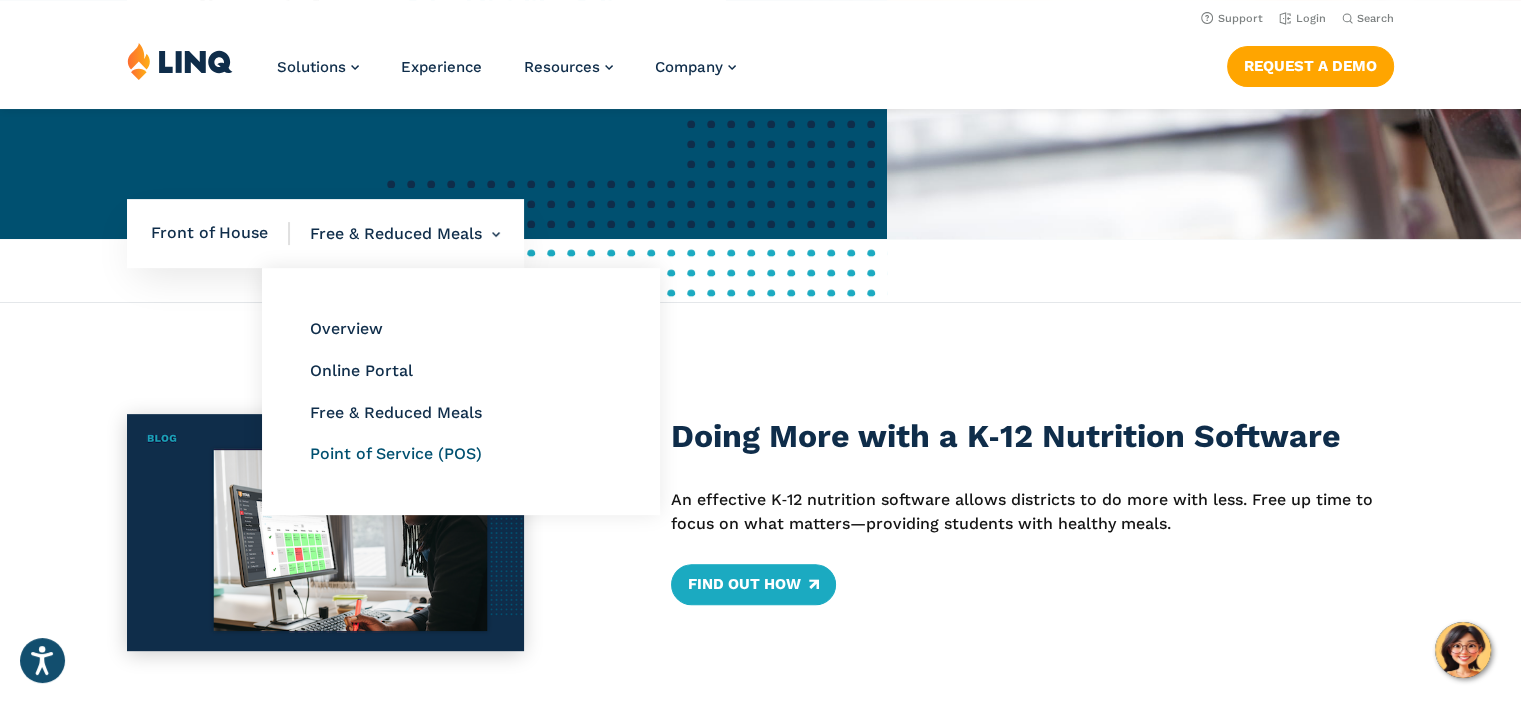 click on "Point of Service (POS)" at bounding box center (396, 453) 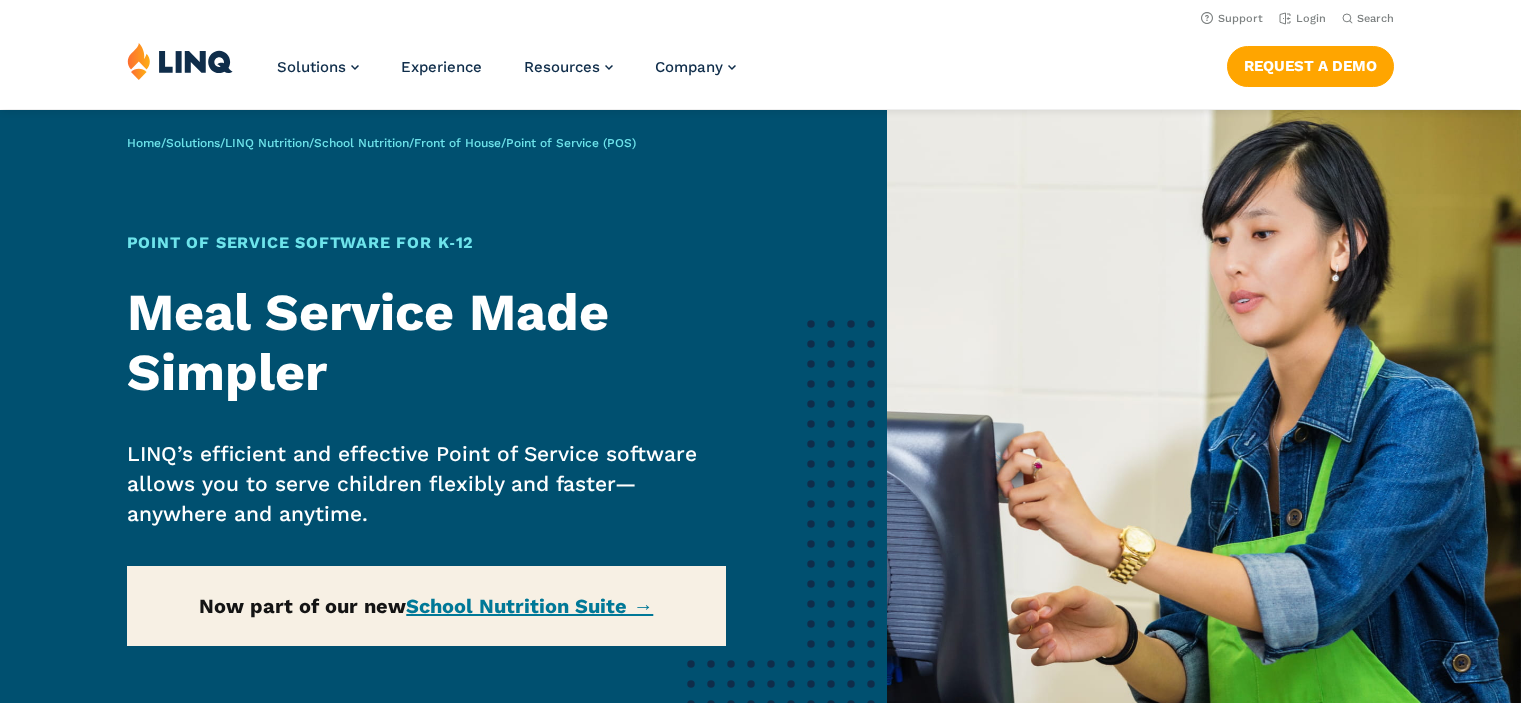 scroll, scrollTop: 0, scrollLeft: 0, axis: both 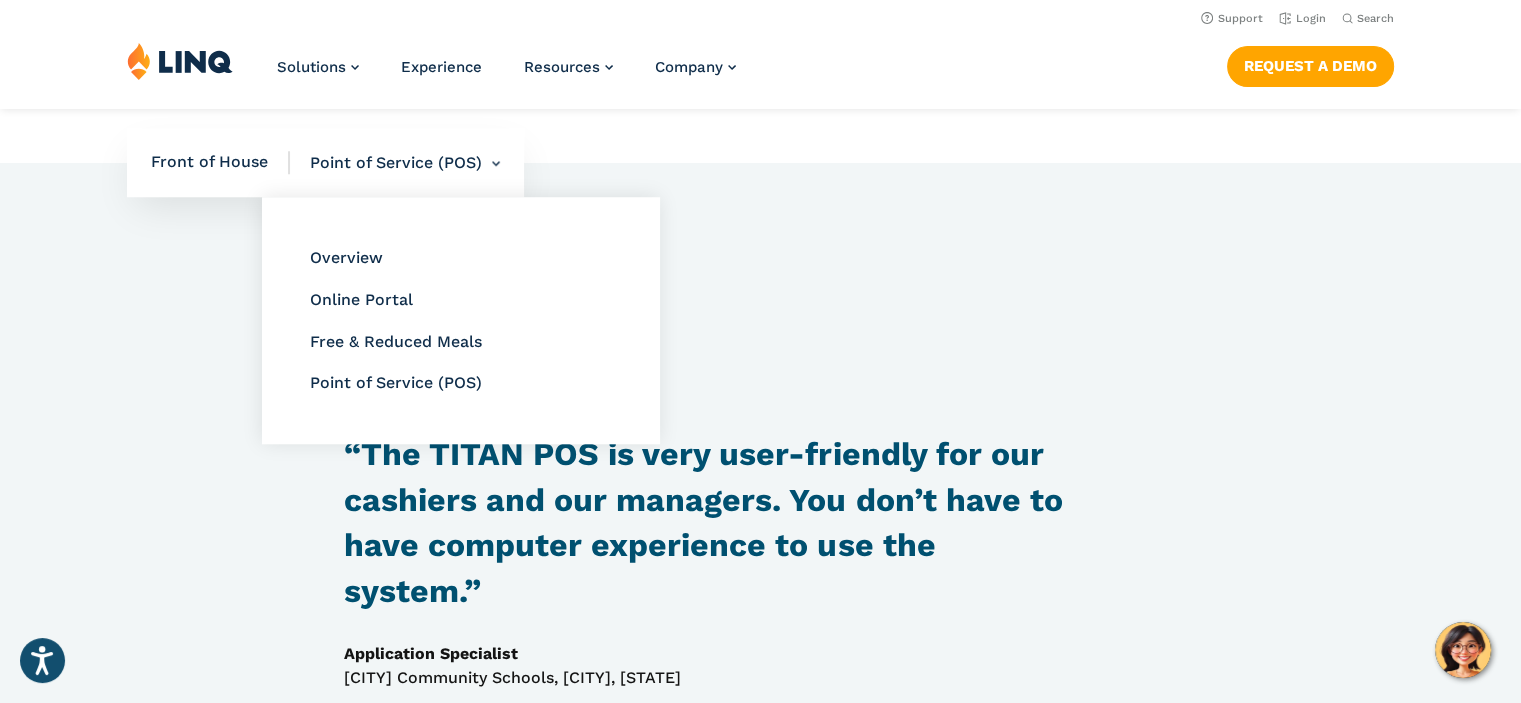 click on "Point of Service (POS)
Overview
Online Portal
Free & Reduced Meals
Point of Service (POS)" at bounding box center [395, 163] 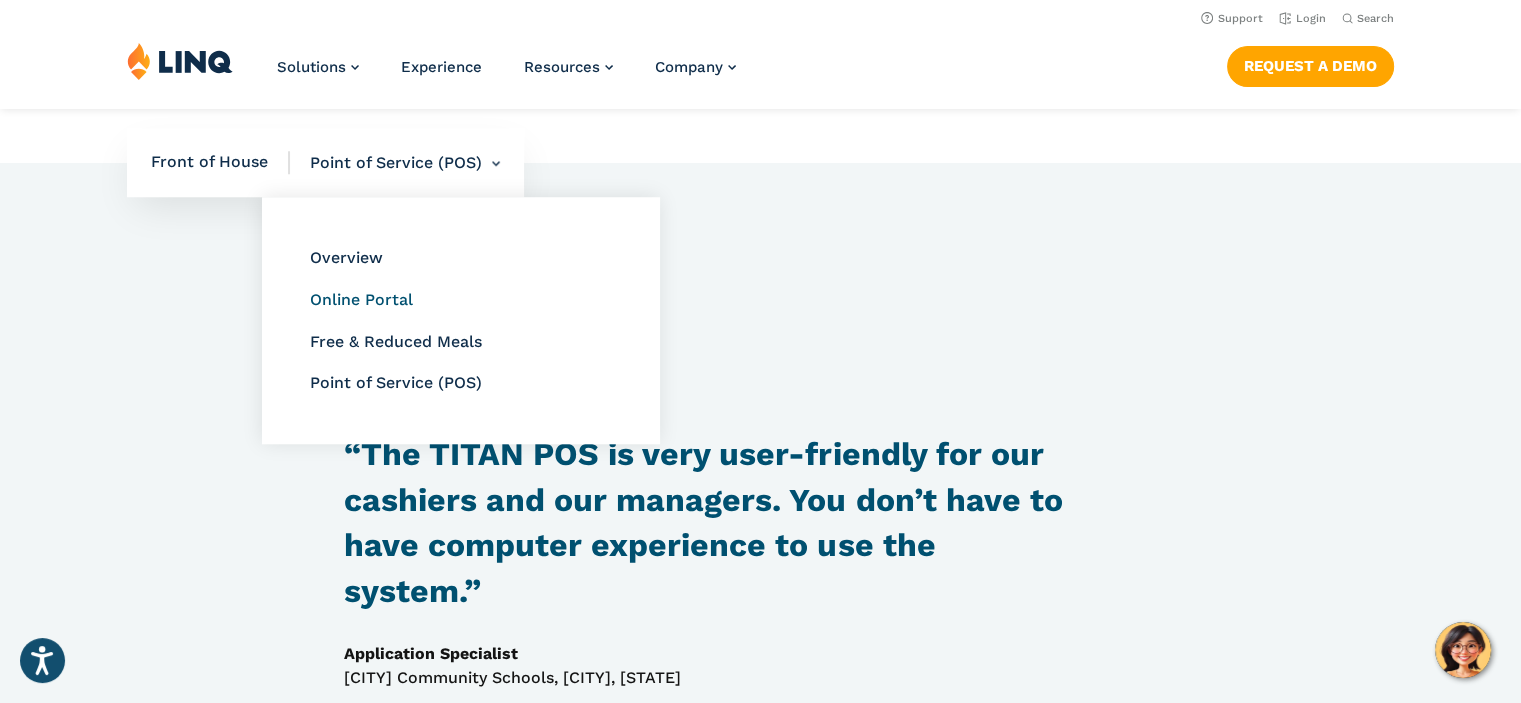 click on "Online Portal" at bounding box center (361, 299) 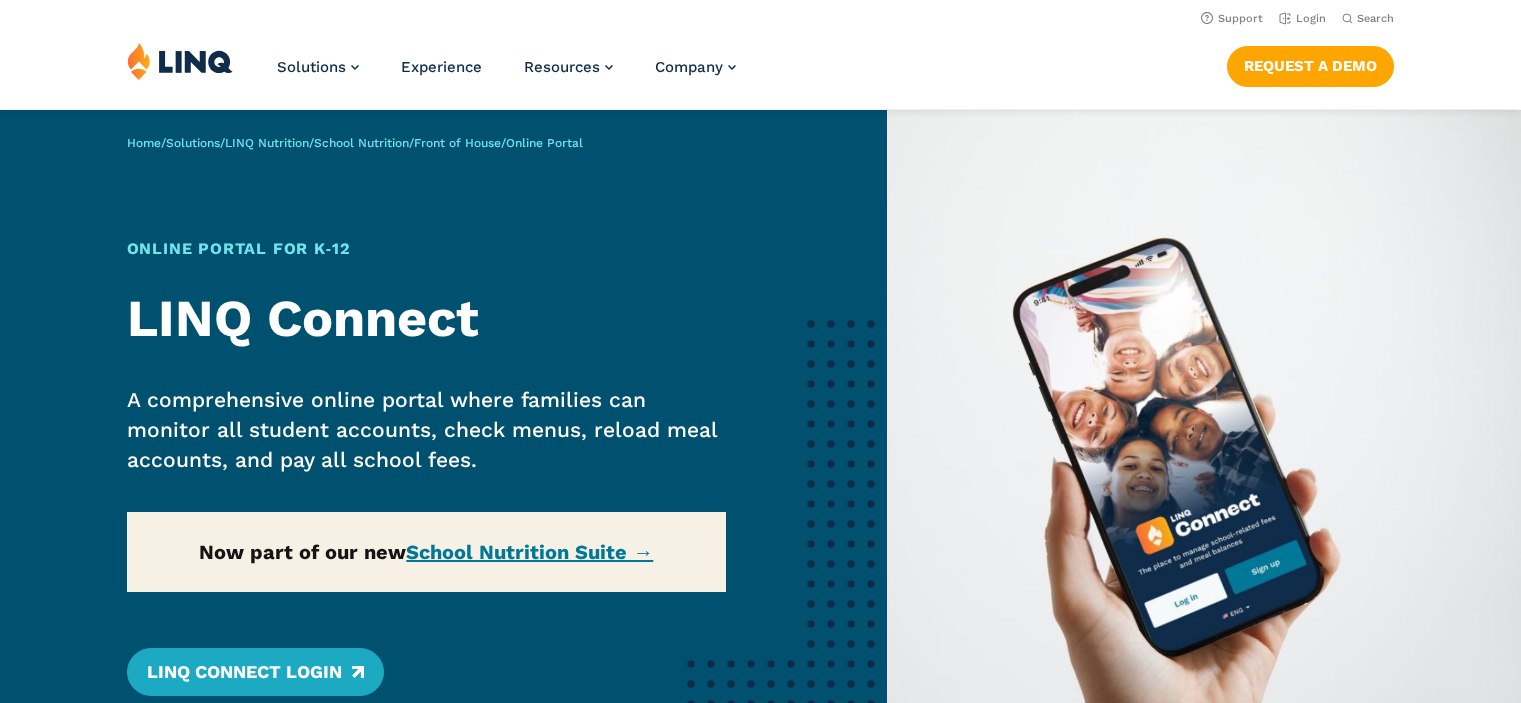scroll, scrollTop: 0, scrollLeft: 0, axis: both 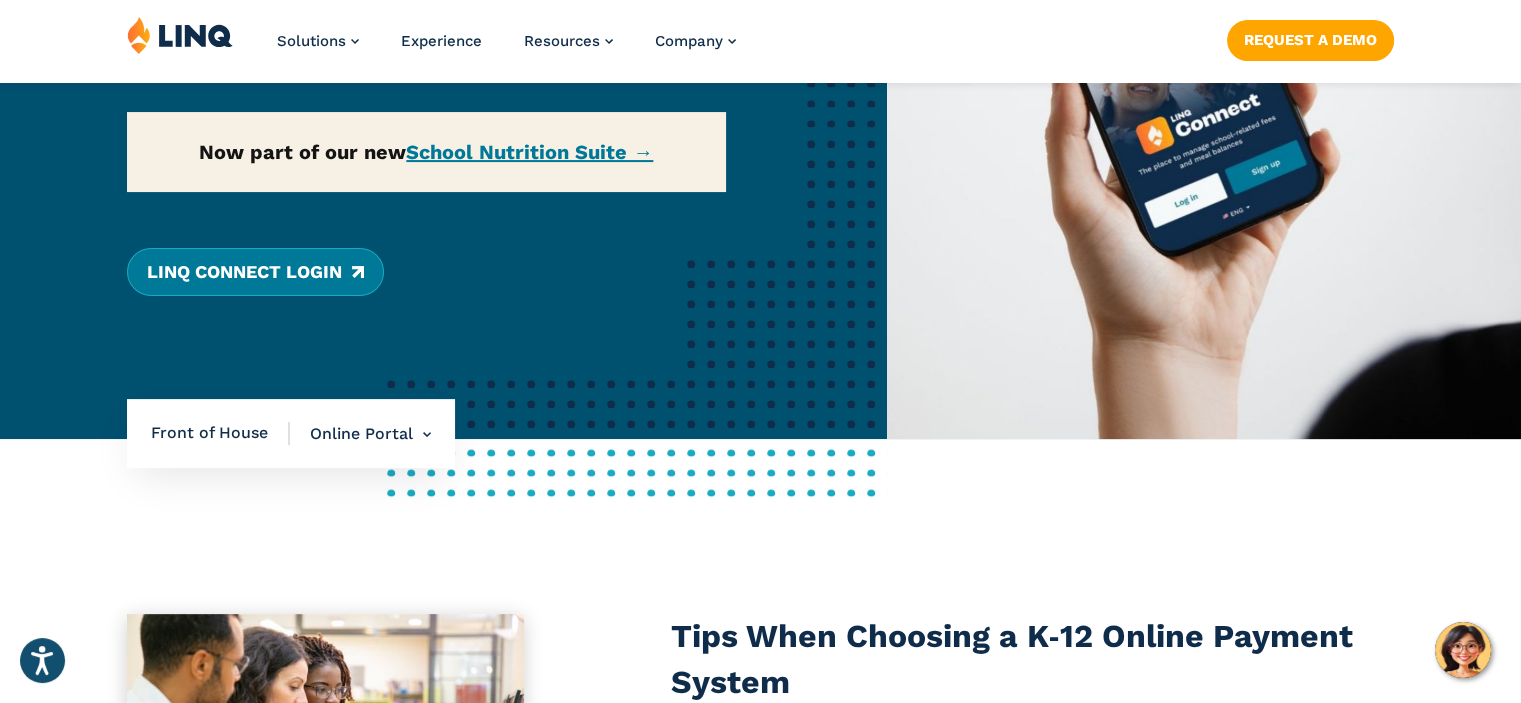 click on "LINQ Connect Login" at bounding box center [255, 272] 